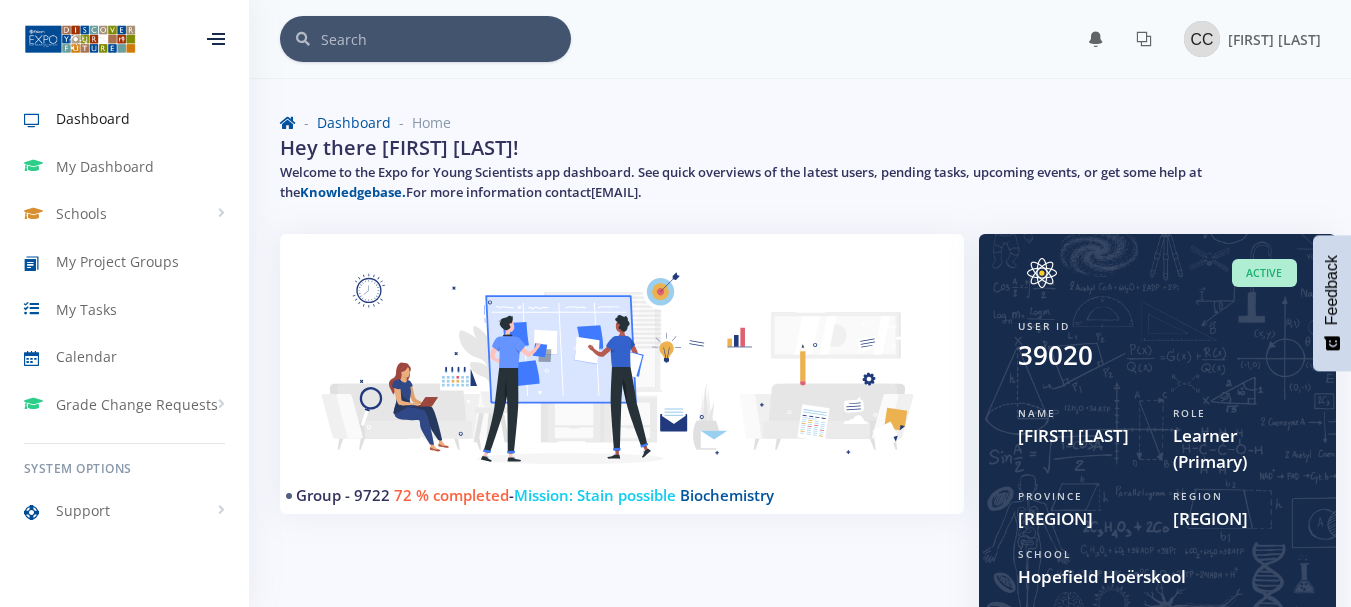 scroll, scrollTop: 0, scrollLeft: 0, axis: both 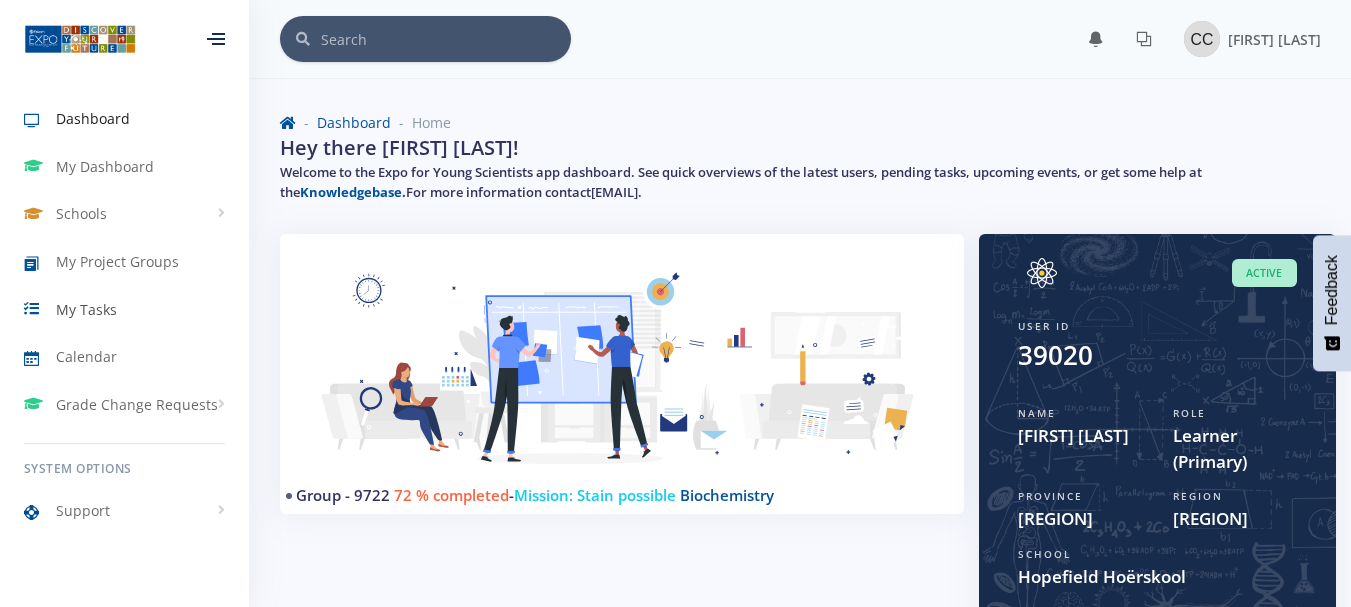 click on "My Tasks" at bounding box center [124, 309] 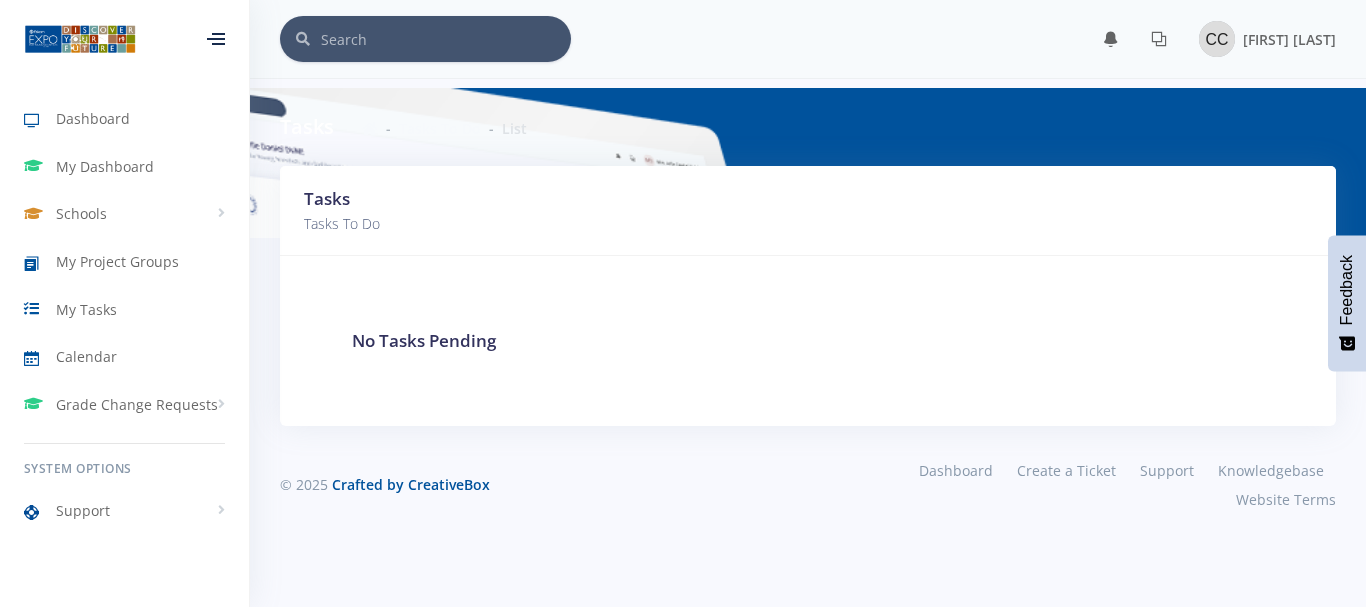 scroll, scrollTop: 0, scrollLeft: 0, axis: both 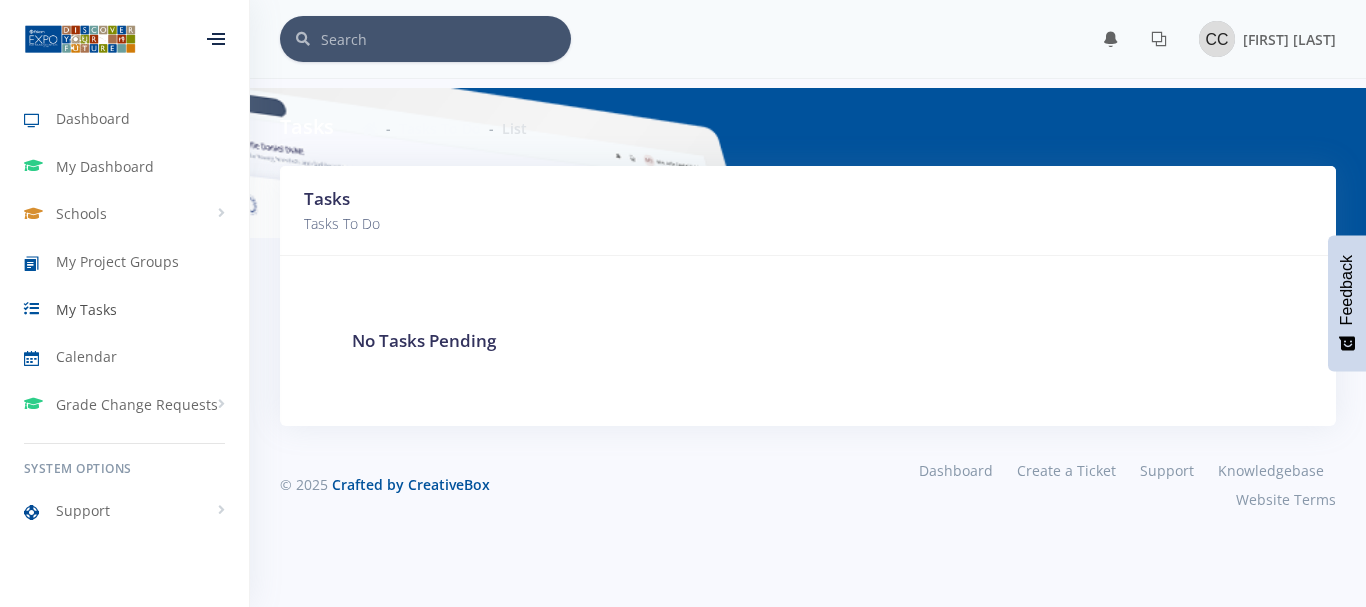 click on "My Tasks" at bounding box center [86, 309] 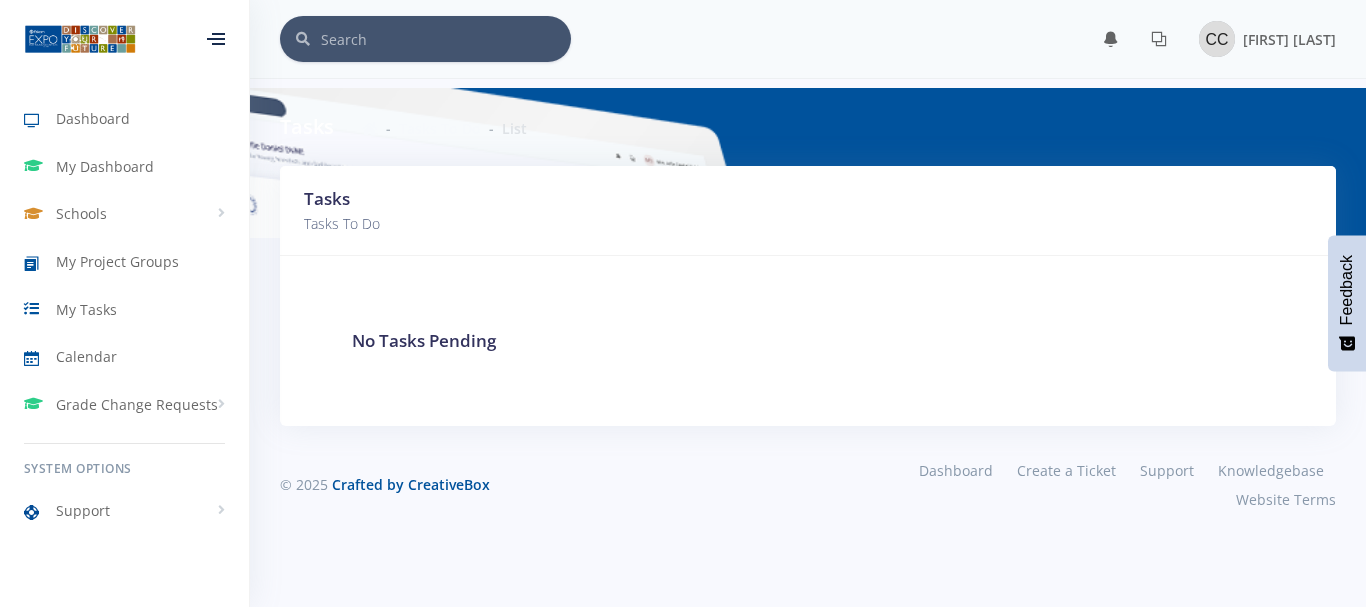 scroll, scrollTop: 0, scrollLeft: 0, axis: both 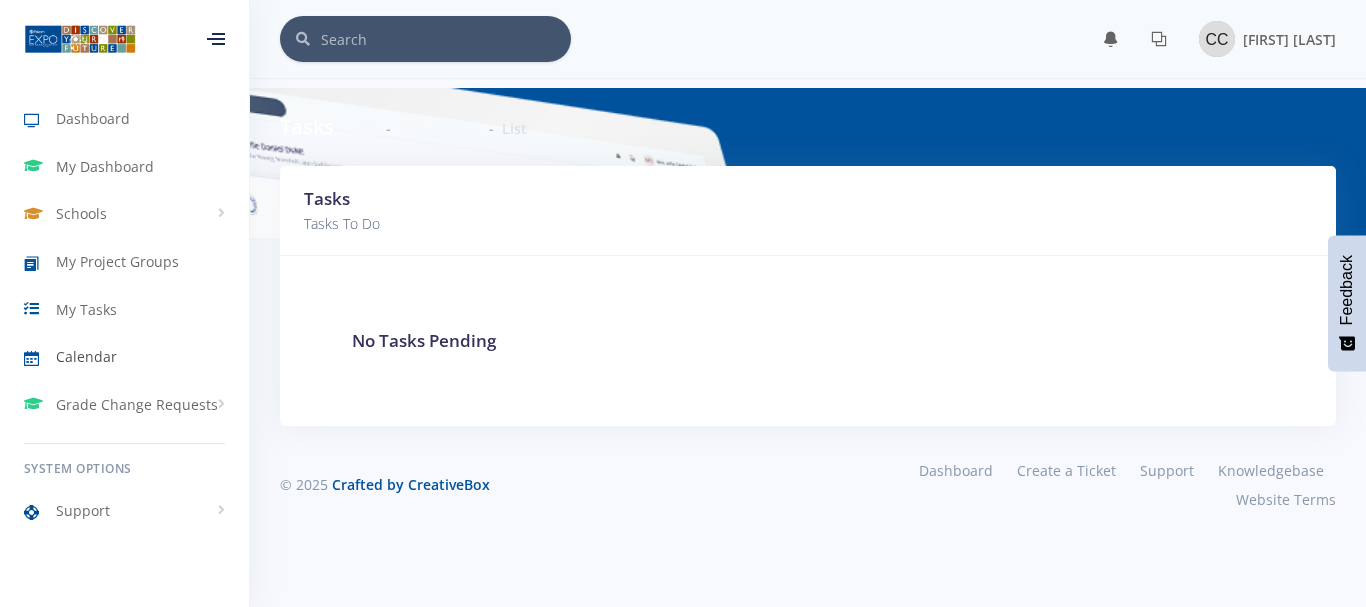 click on "Calendar" at bounding box center [86, 356] 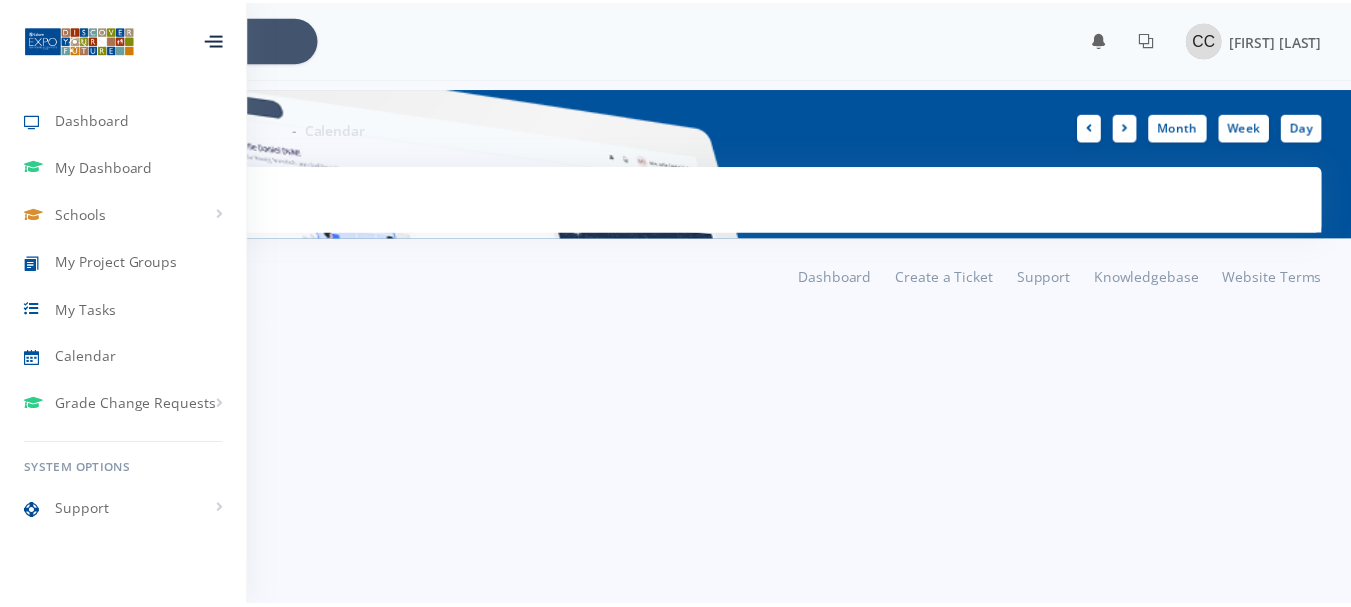 scroll, scrollTop: 0, scrollLeft: 0, axis: both 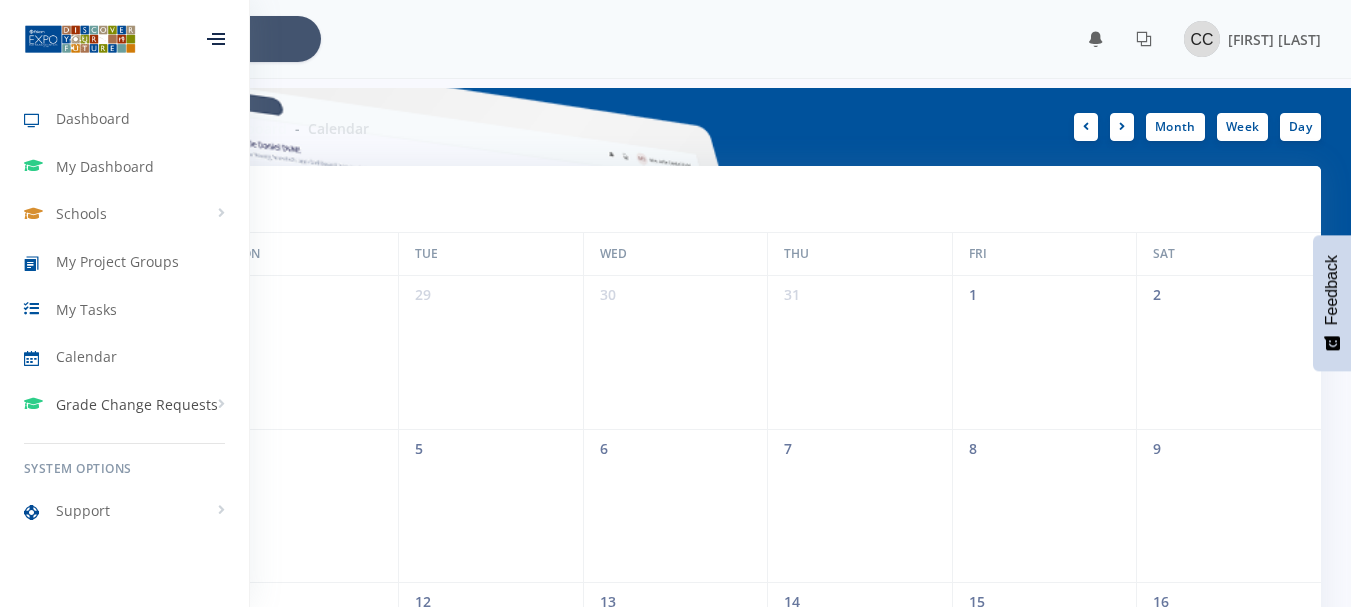 click on "Grade Change Requests" at bounding box center [137, 404] 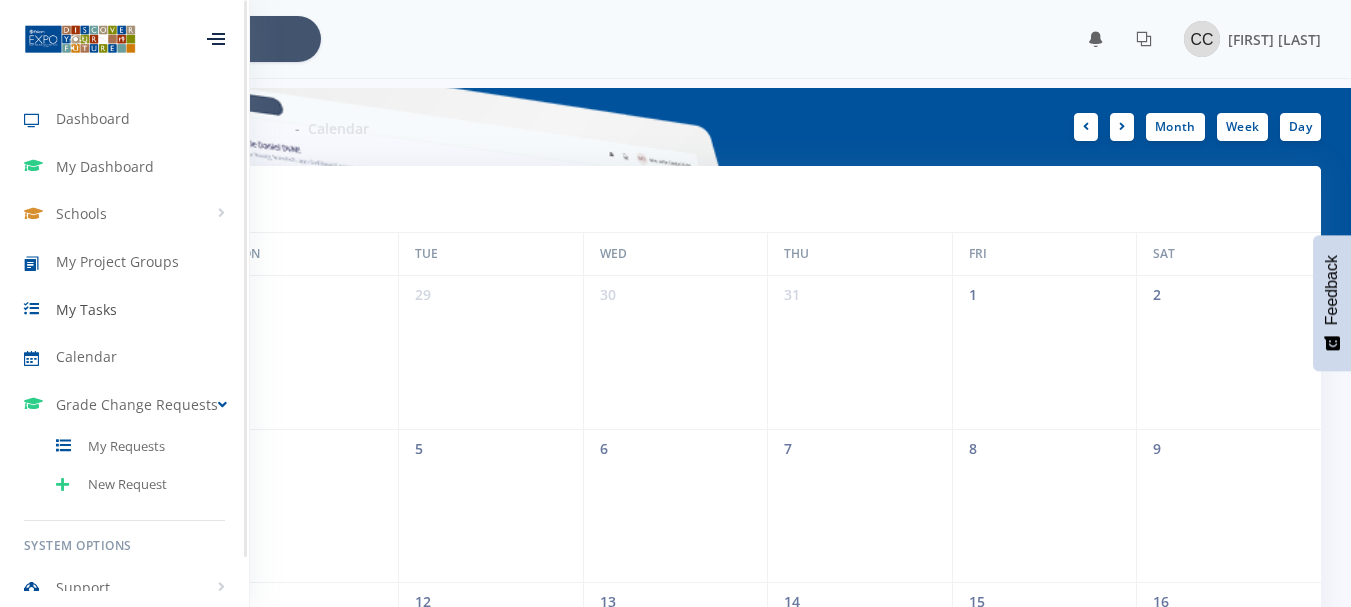 click on "My Tasks" at bounding box center (86, 309) 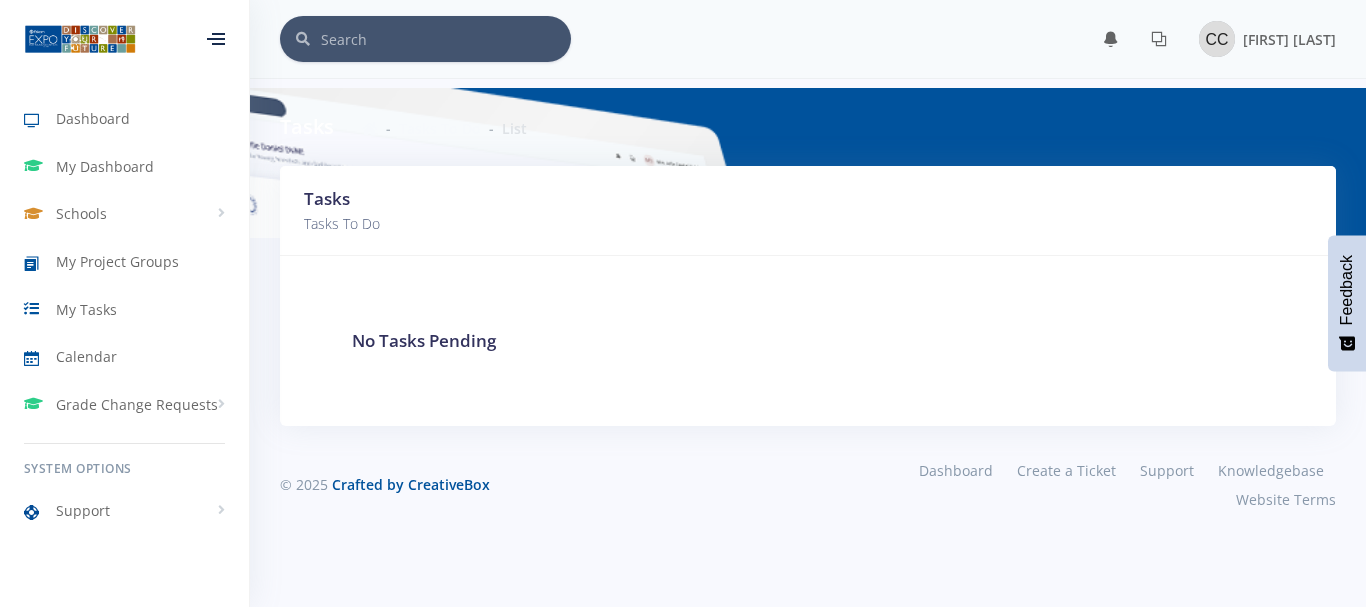 scroll, scrollTop: 0, scrollLeft: 0, axis: both 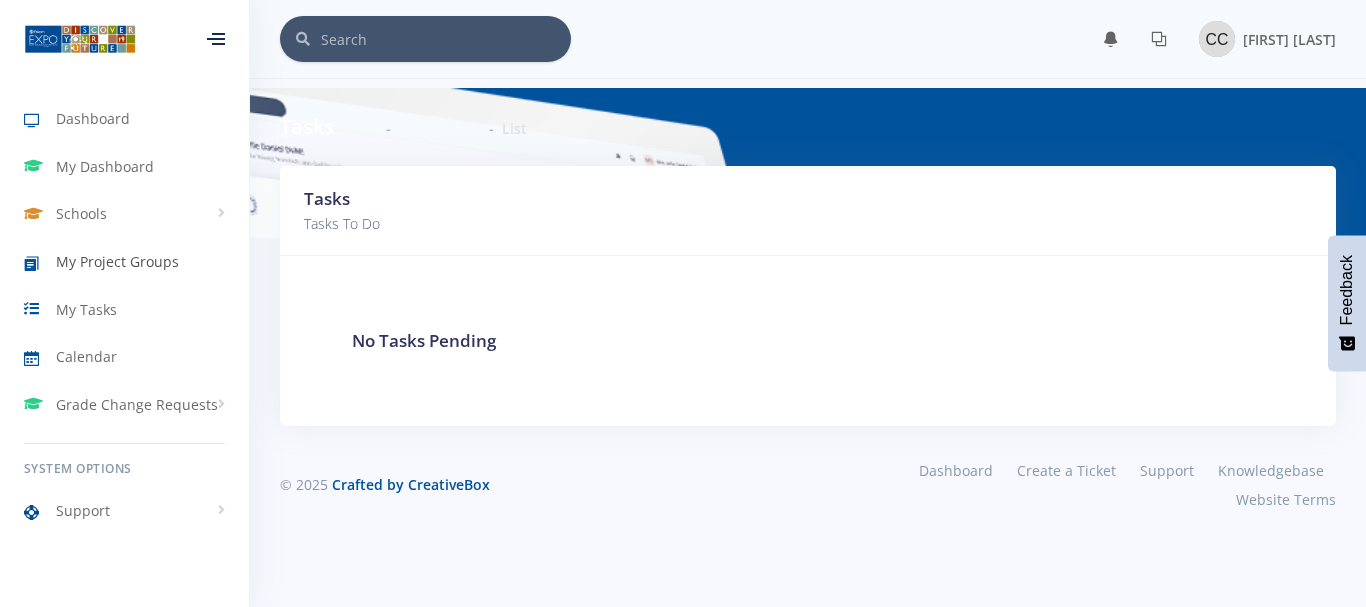 drag, startPoint x: 0, startPoint y: 0, endPoint x: 115, endPoint y: 266, distance: 289.79477 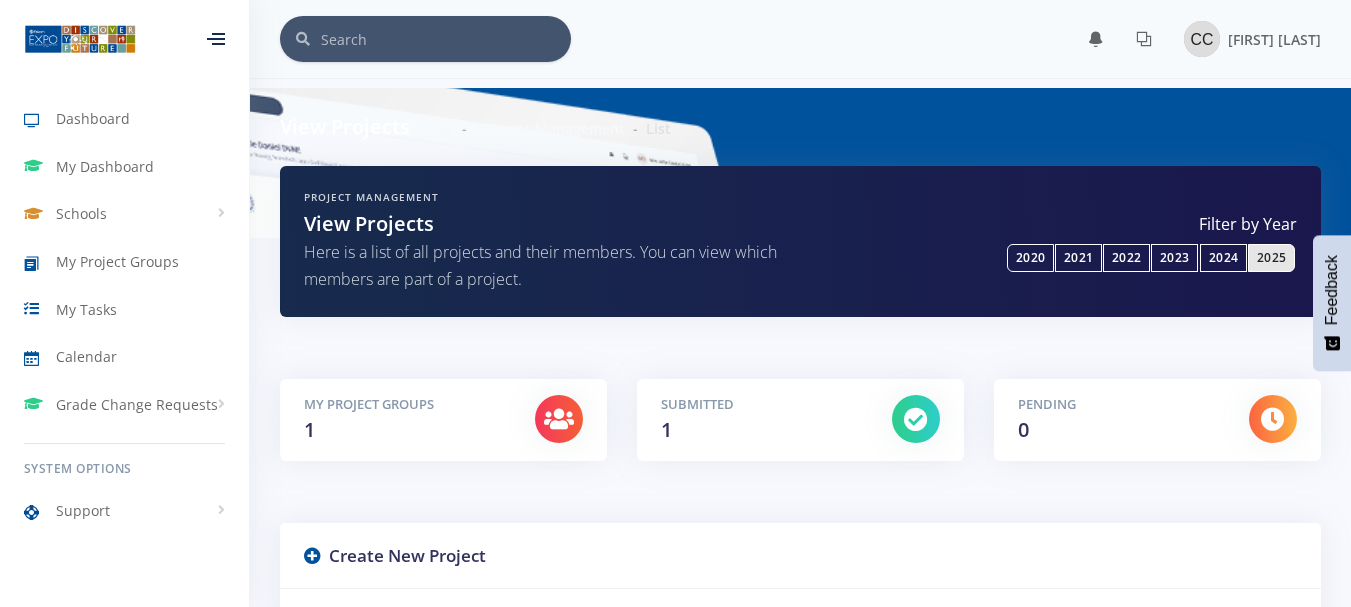 scroll, scrollTop: 0, scrollLeft: 0, axis: both 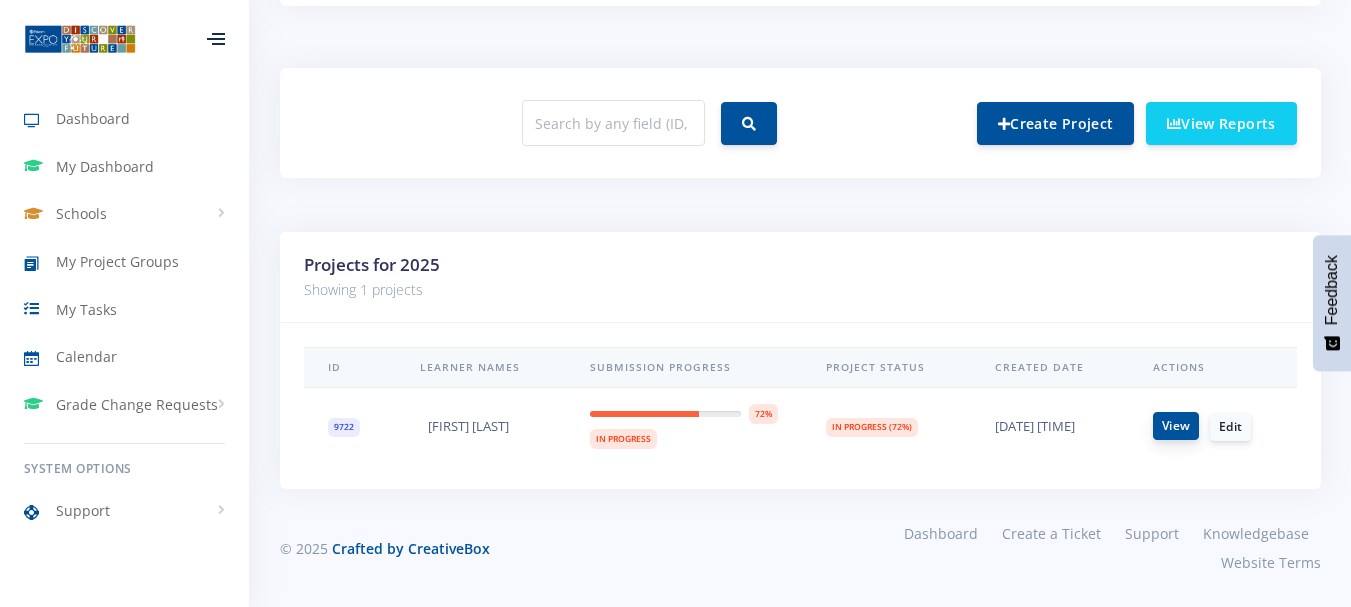 click on "View" at bounding box center [1176, 426] 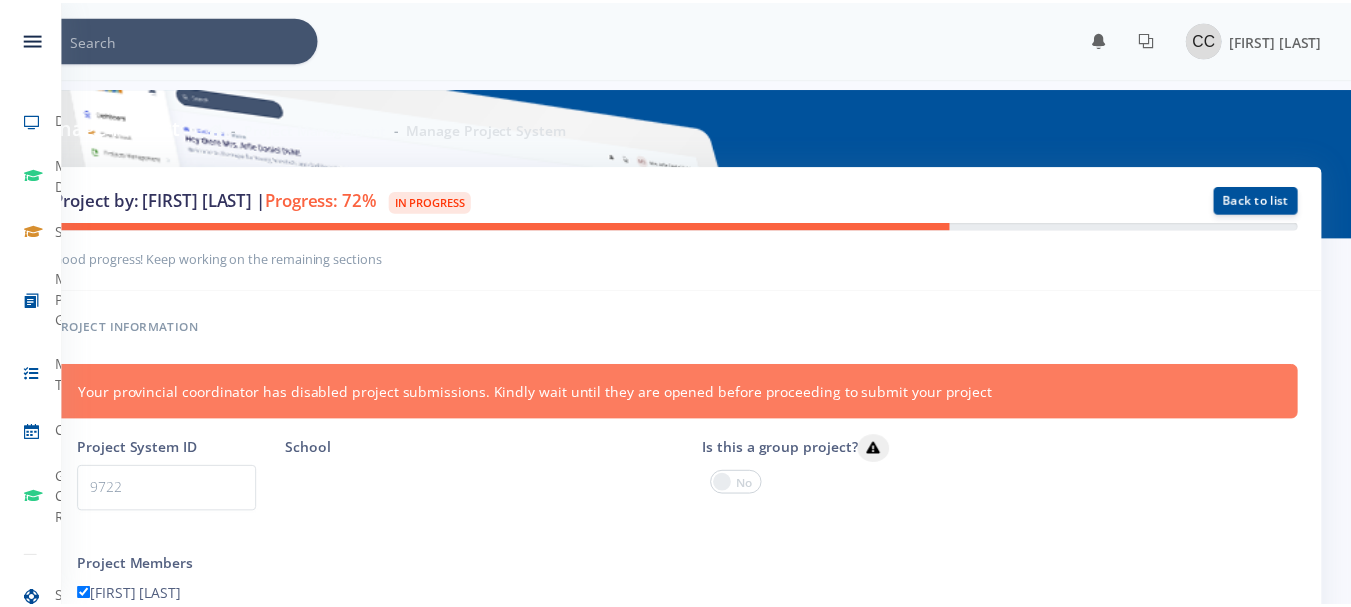 scroll, scrollTop: 0, scrollLeft: 0, axis: both 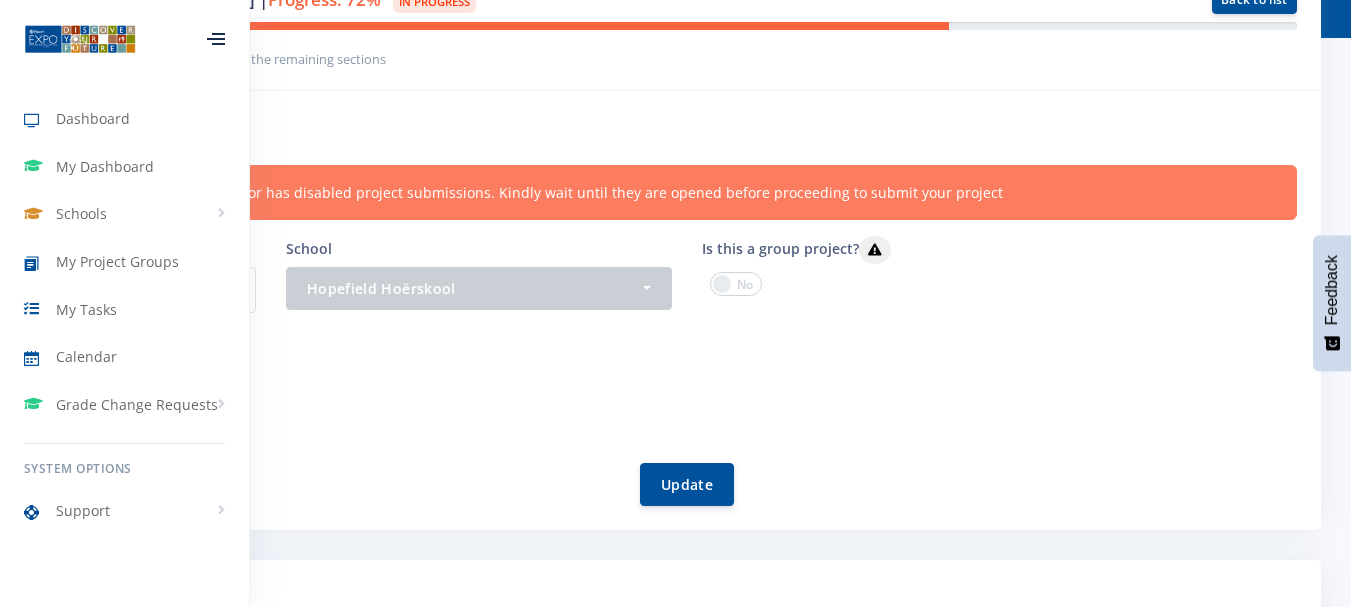 click at bounding box center (216, 39) 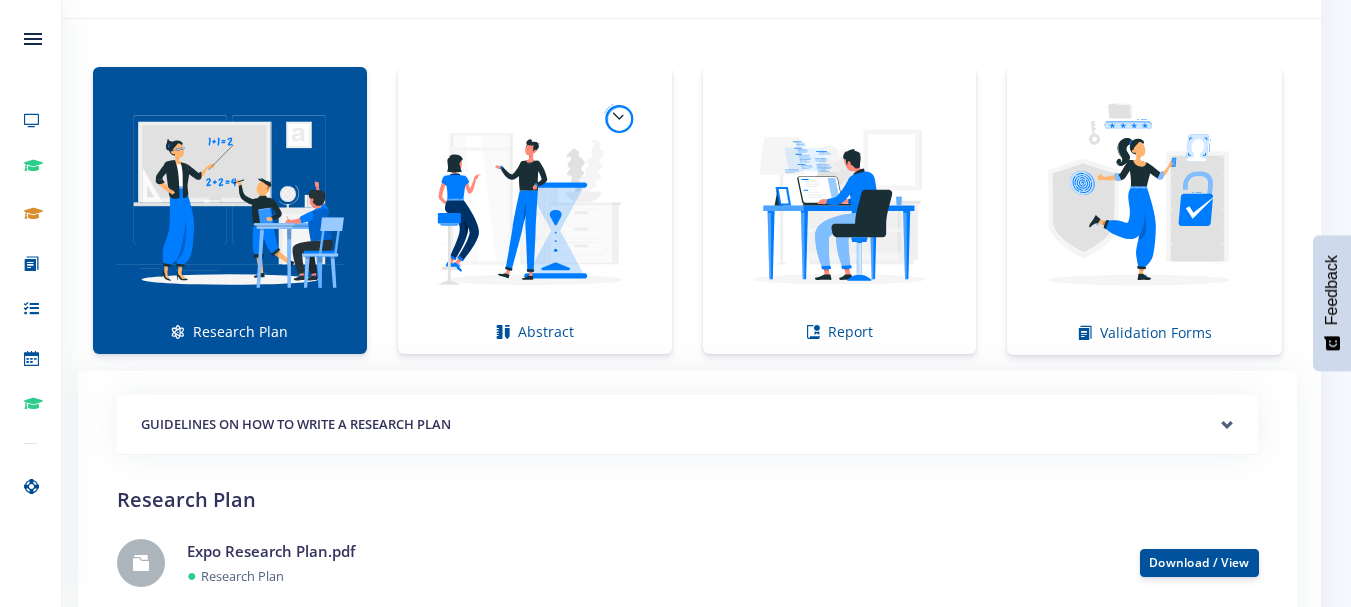 scroll, scrollTop: 1400, scrollLeft: 0, axis: vertical 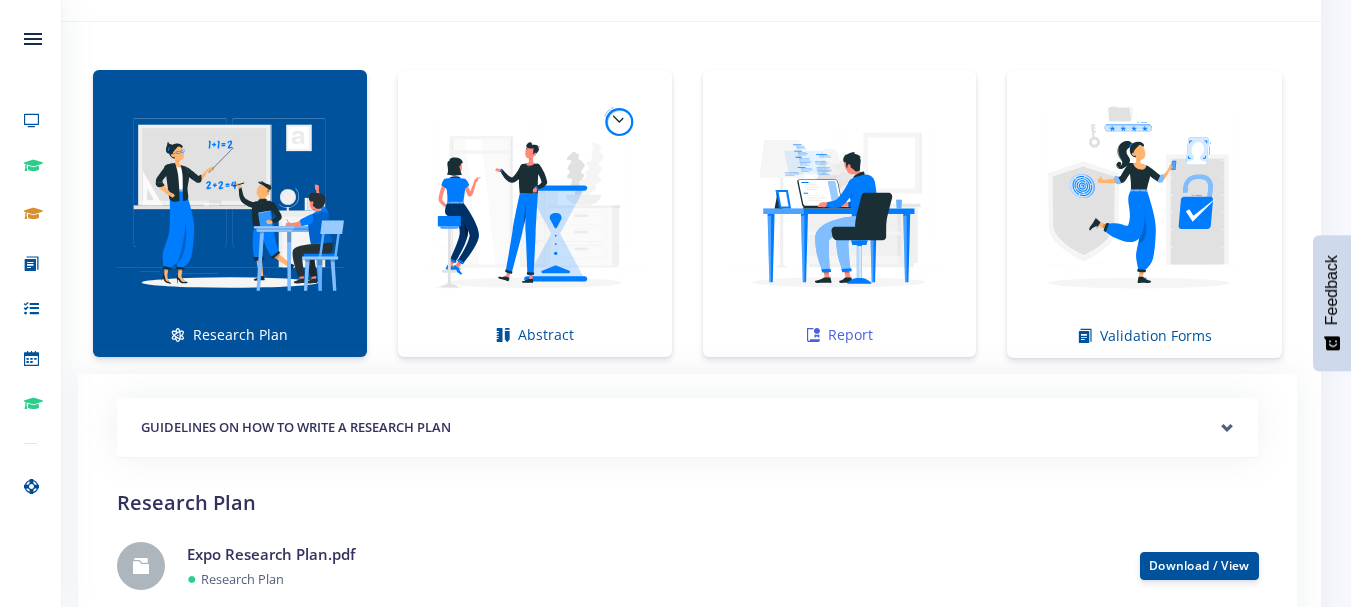 click at bounding box center (840, 203) 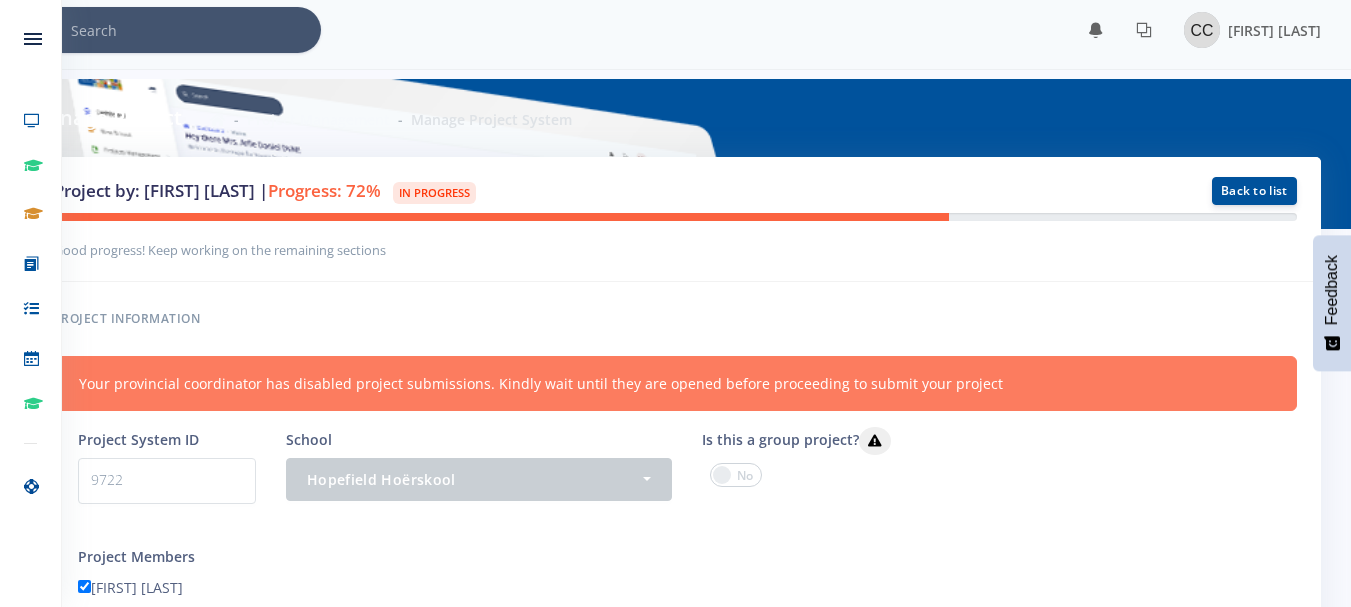 scroll, scrollTop: 0, scrollLeft: 0, axis: both 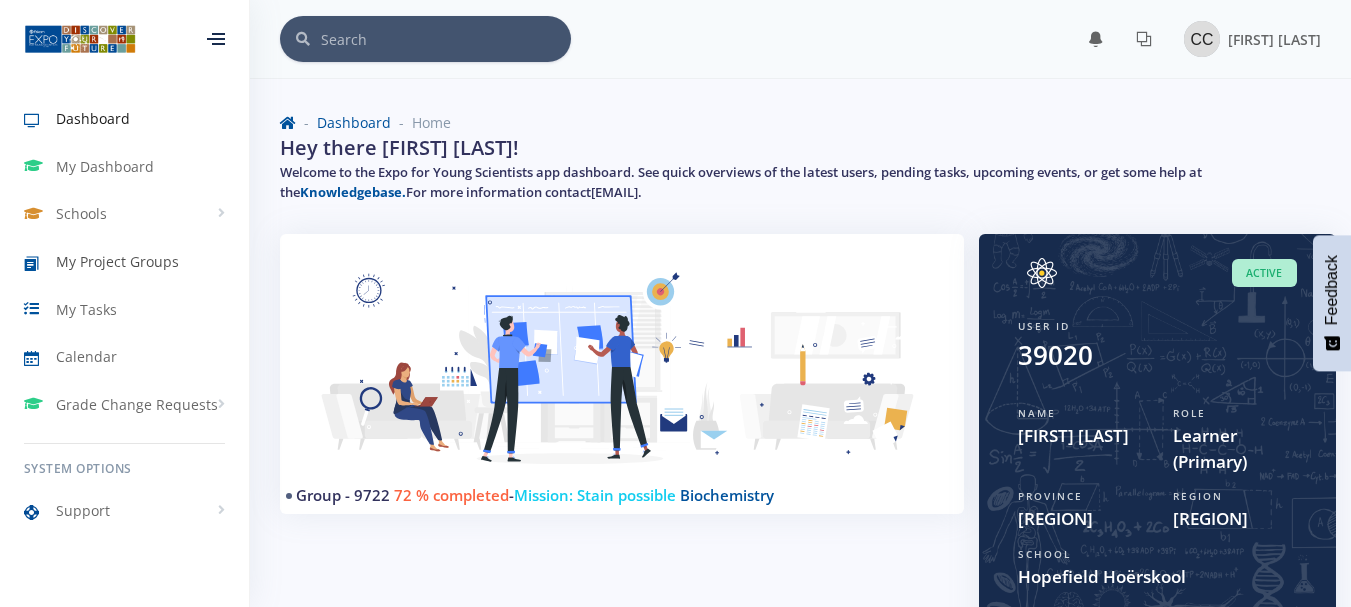 click on "My Project Groups" at bounding box center (117, 261) 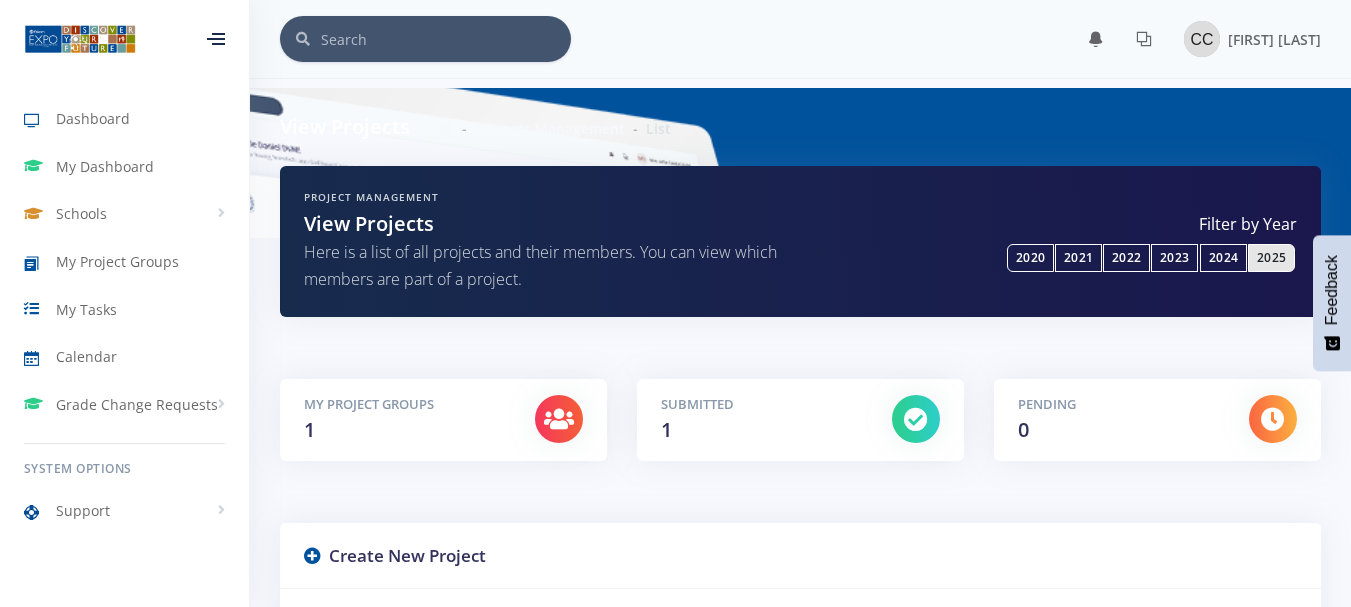 scroll, scrollTop: 0, scrollLeft: 0, axis: both 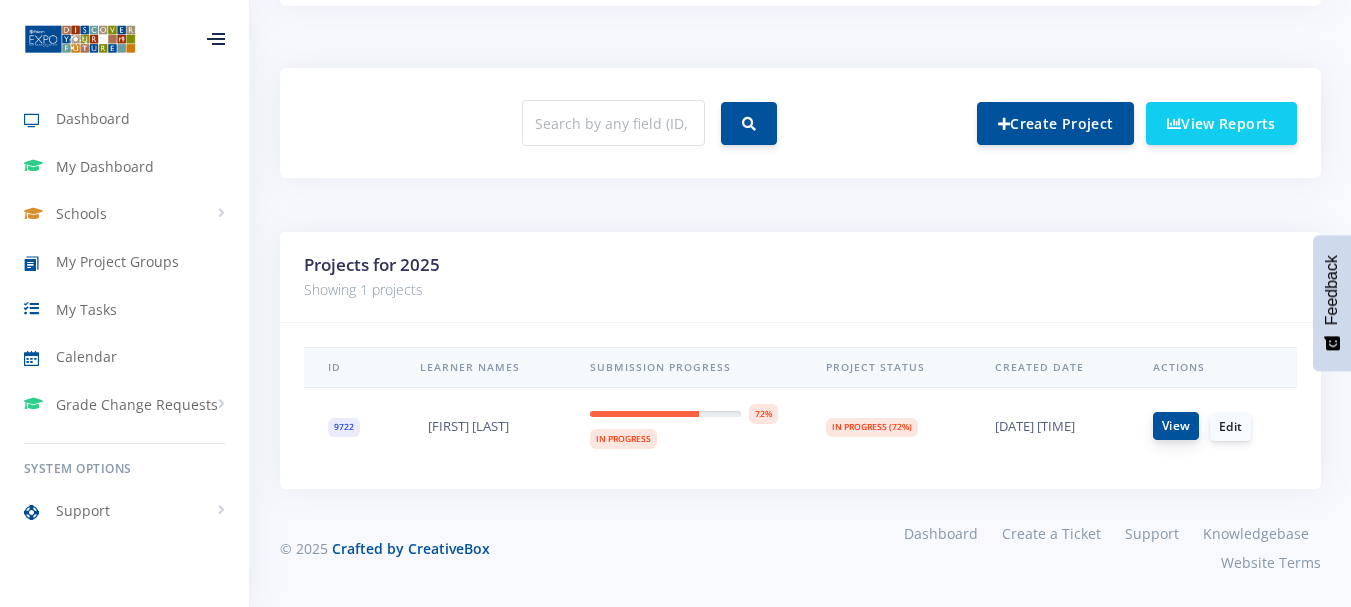 click on "View" at bounding box center [1176, 426] 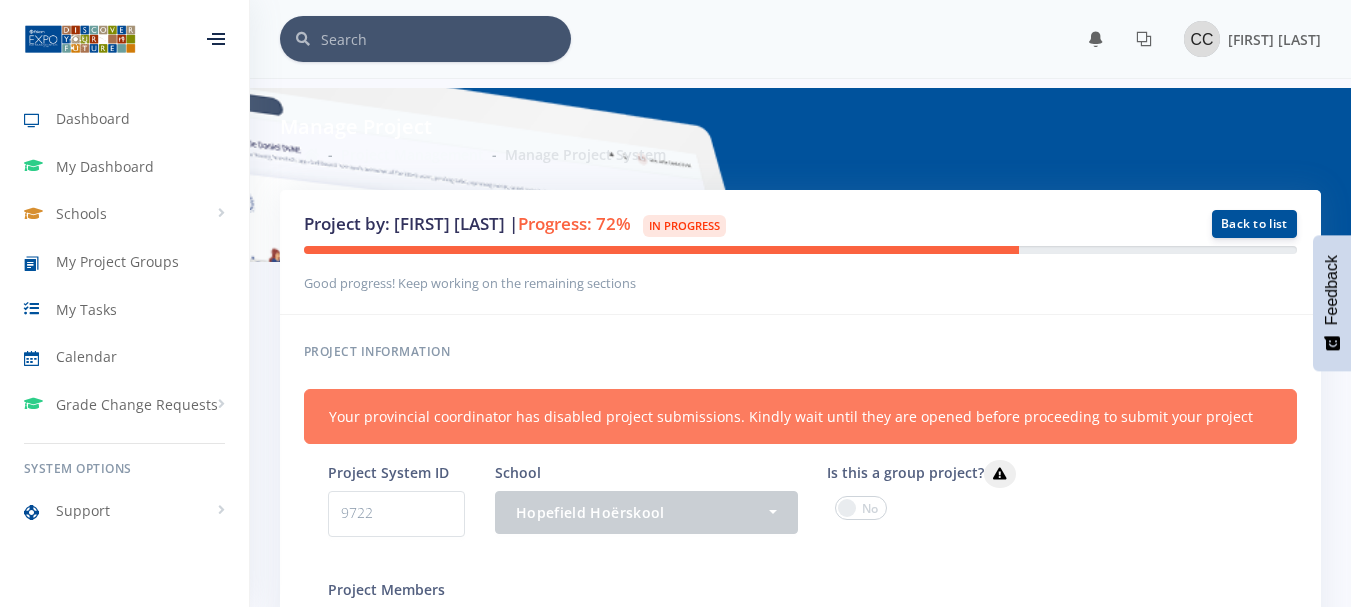 scroll, scrollTop: 0, scrollLeft: 0, axis: both 